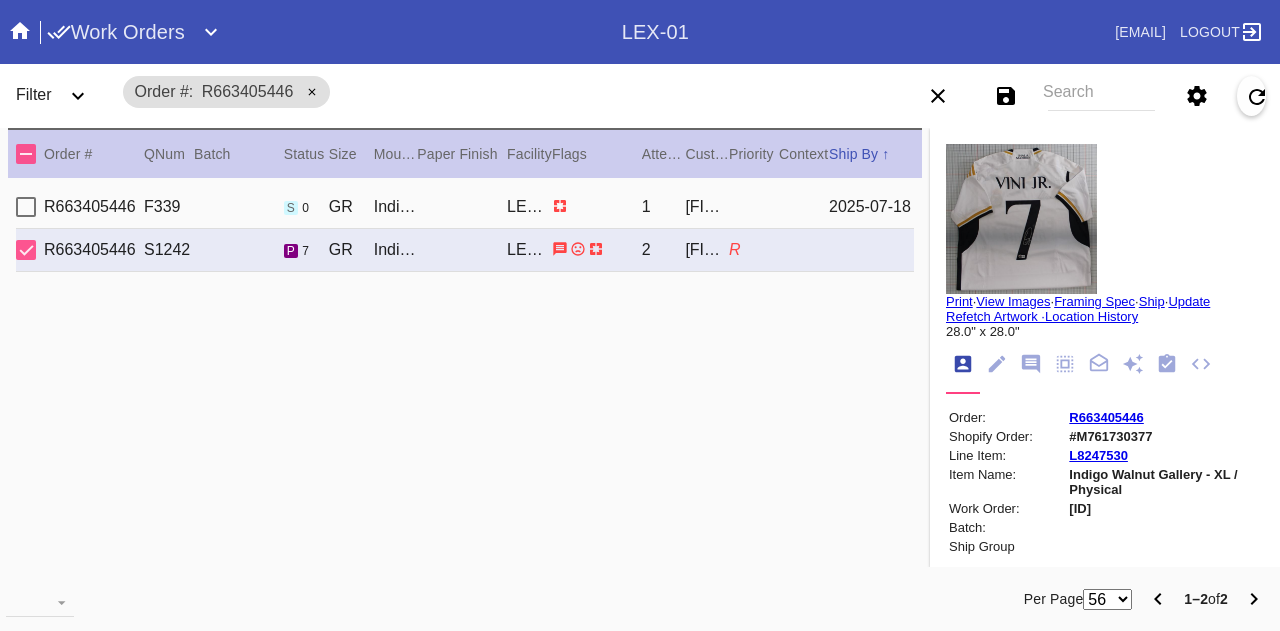 scroll, scrollTop: 0, scrollLeft: 0, axis: both 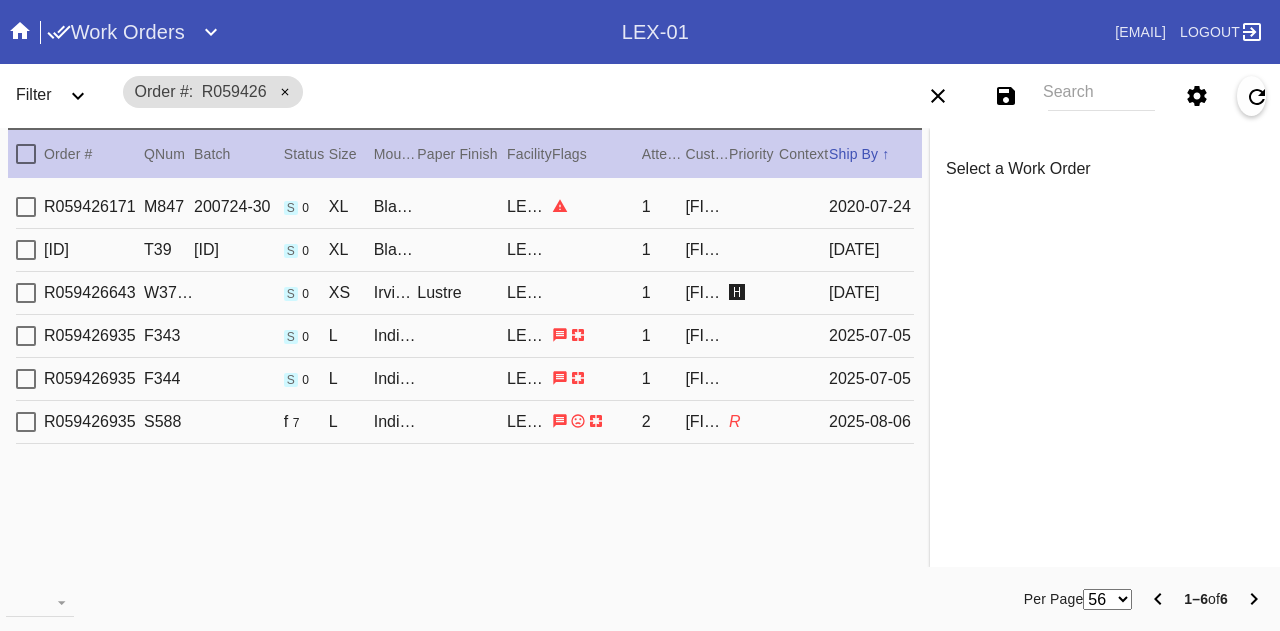 click on "S588" at bounding box center (169, 422) 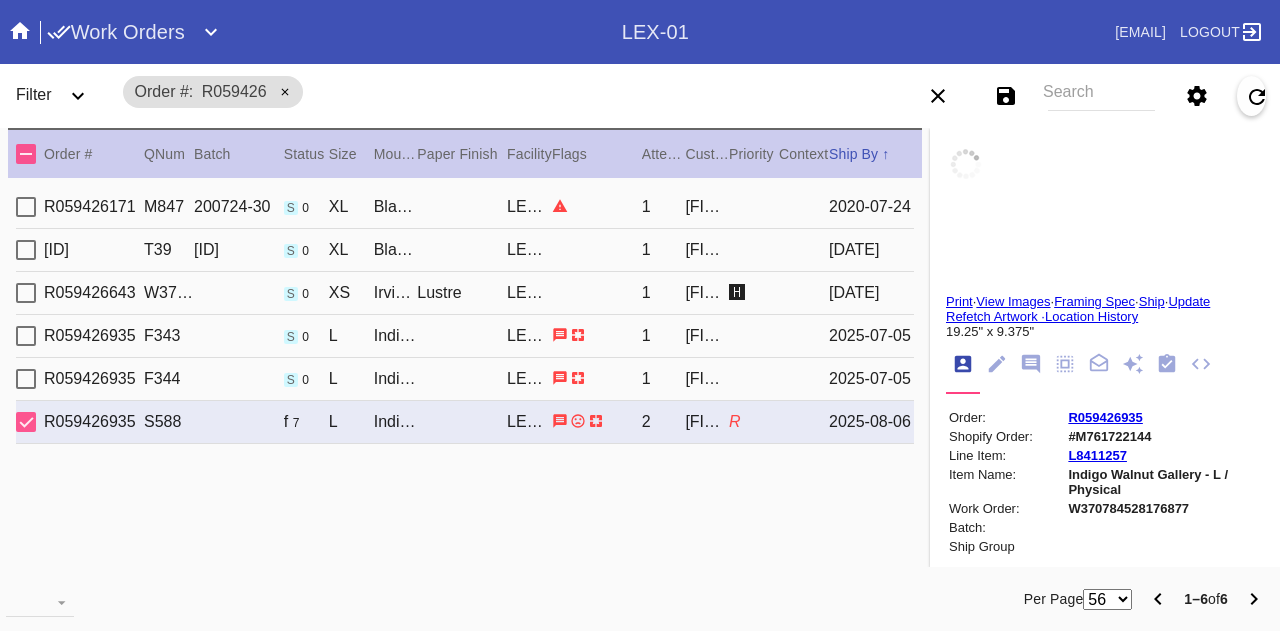 type on "1.5" 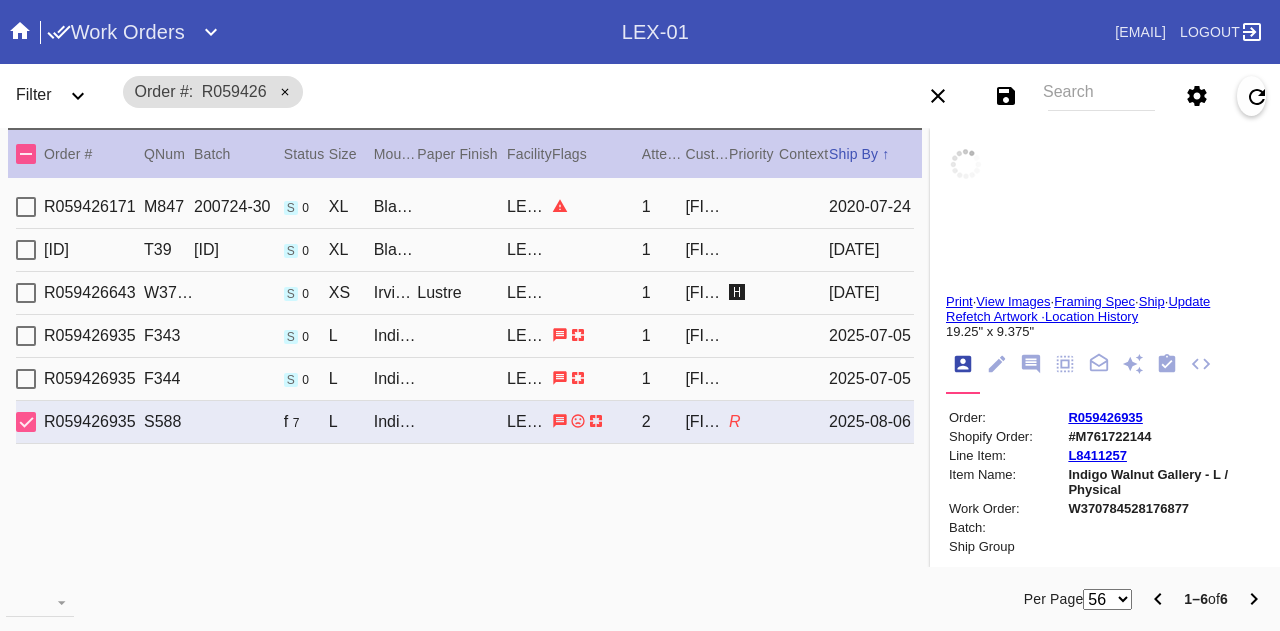 type on "1.5" 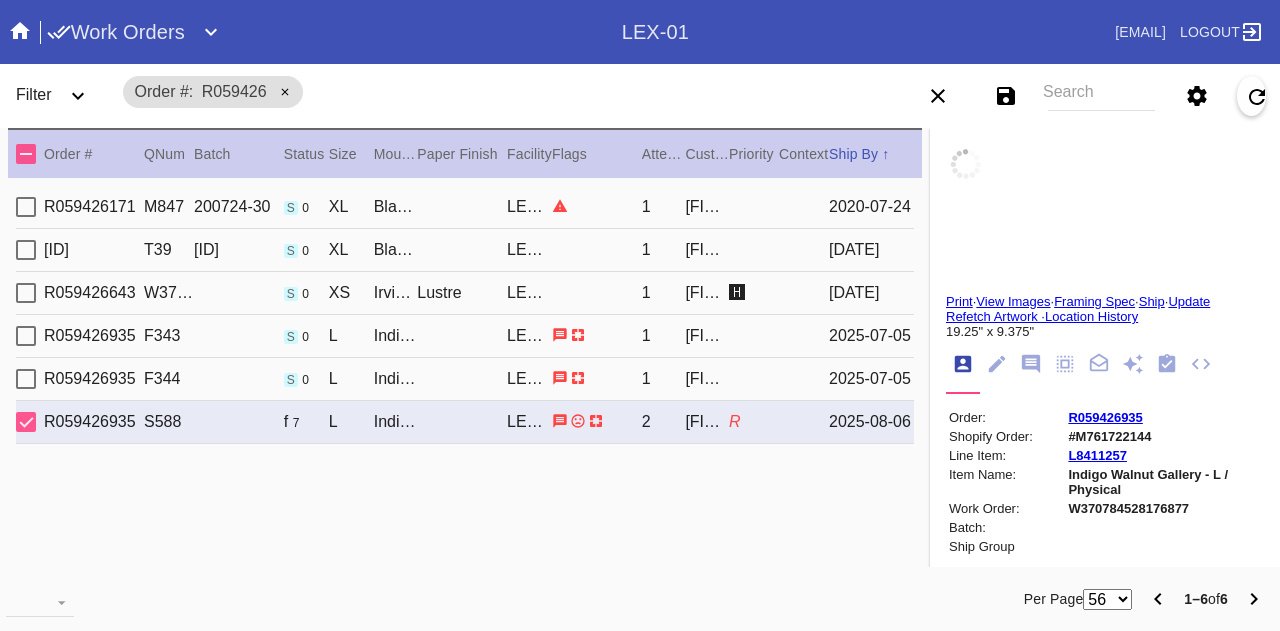 type on "1.5" 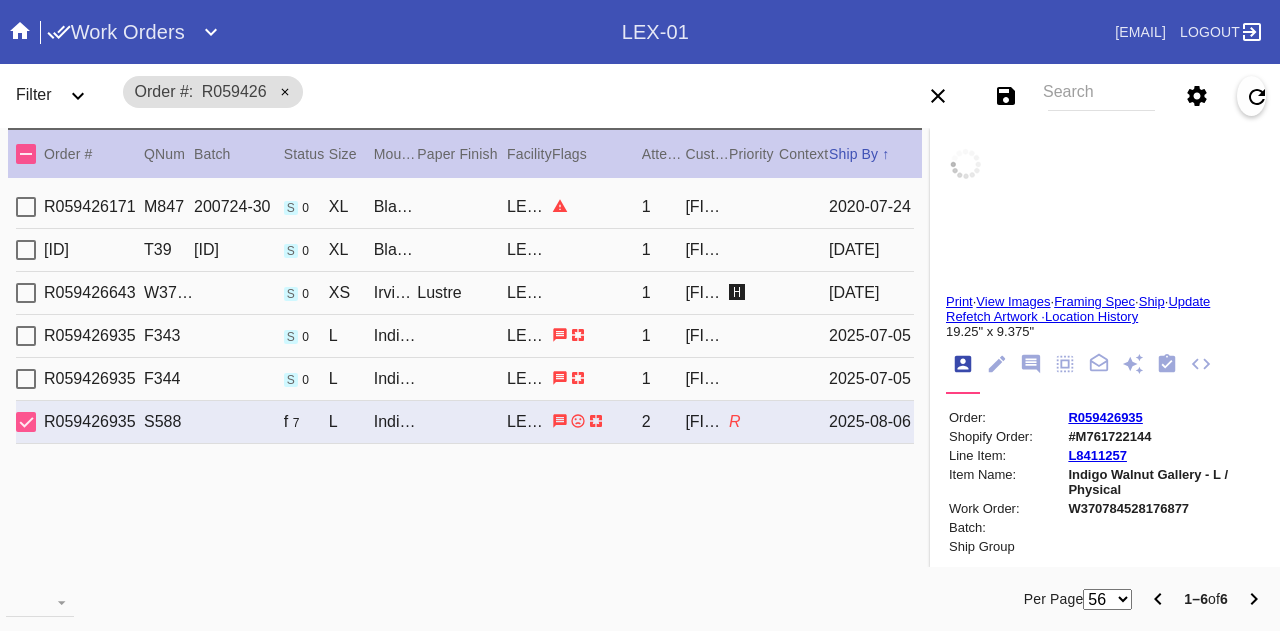 type on "1.5" 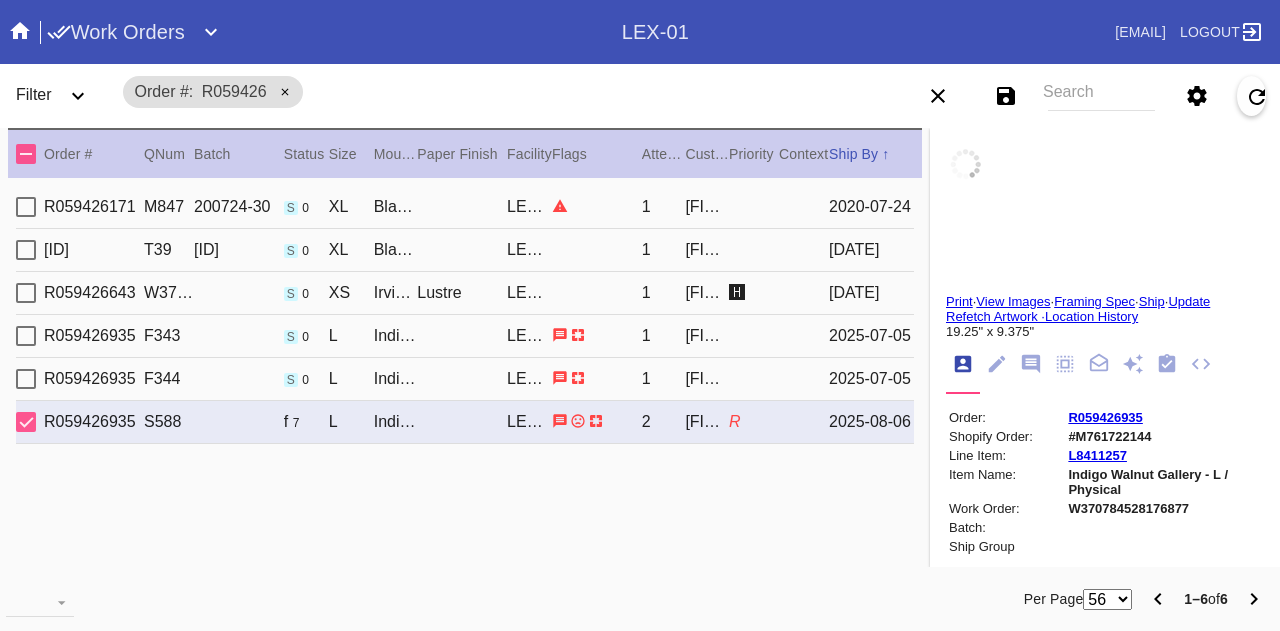type on "0.1875" 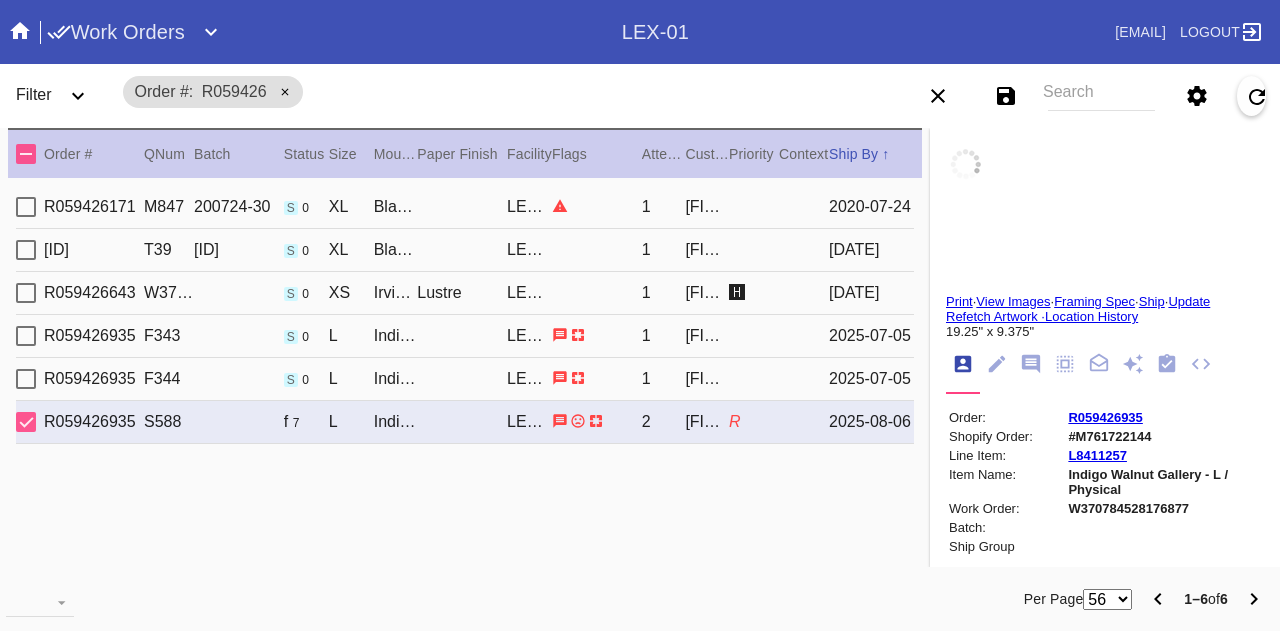 type on "19.25" 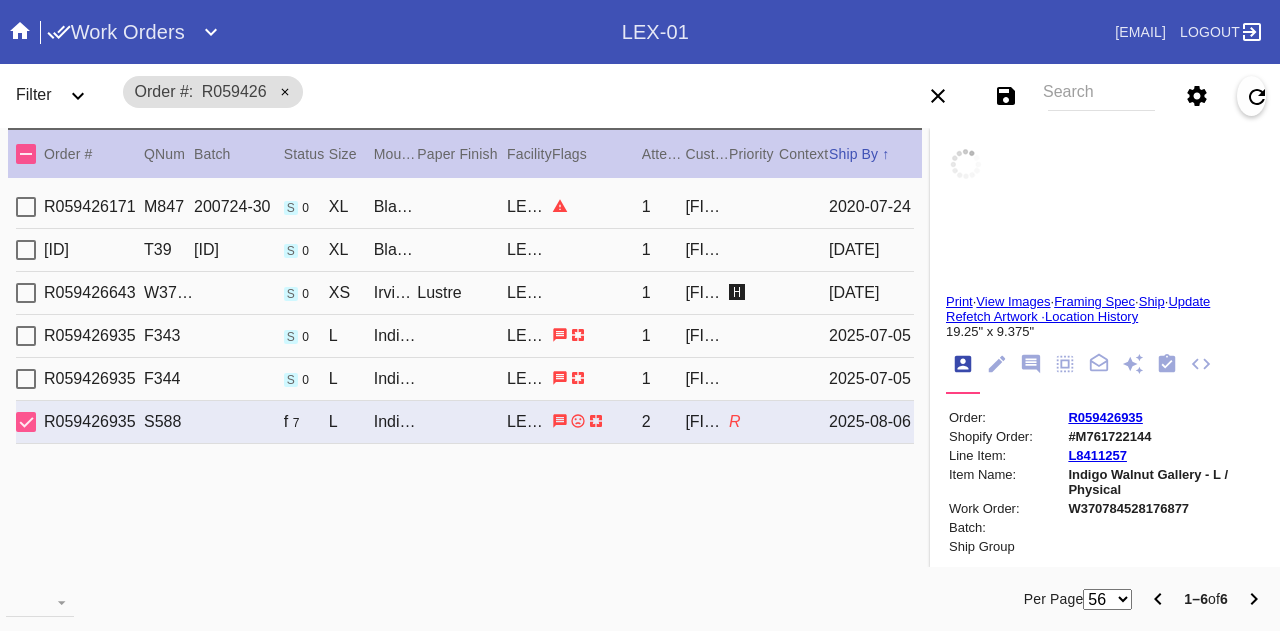 type on "9.375" 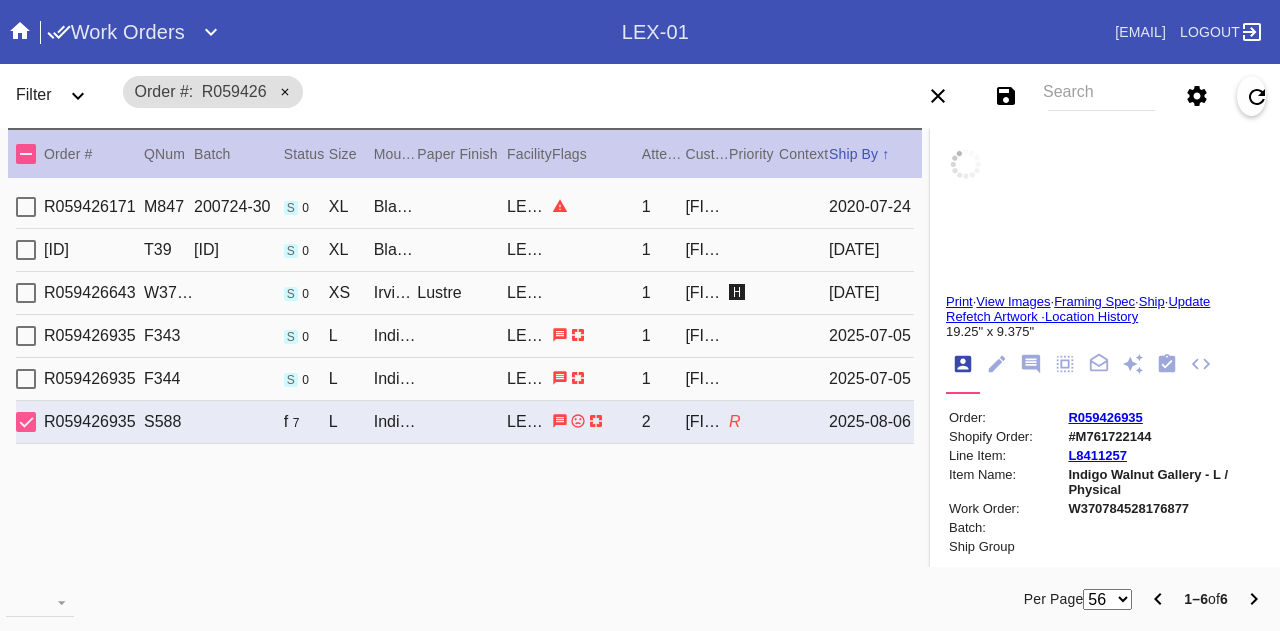 type on "specks and debris throughout, bent corners, scuffs and scratches throughout, crease going down the middle, crease lines throughout" 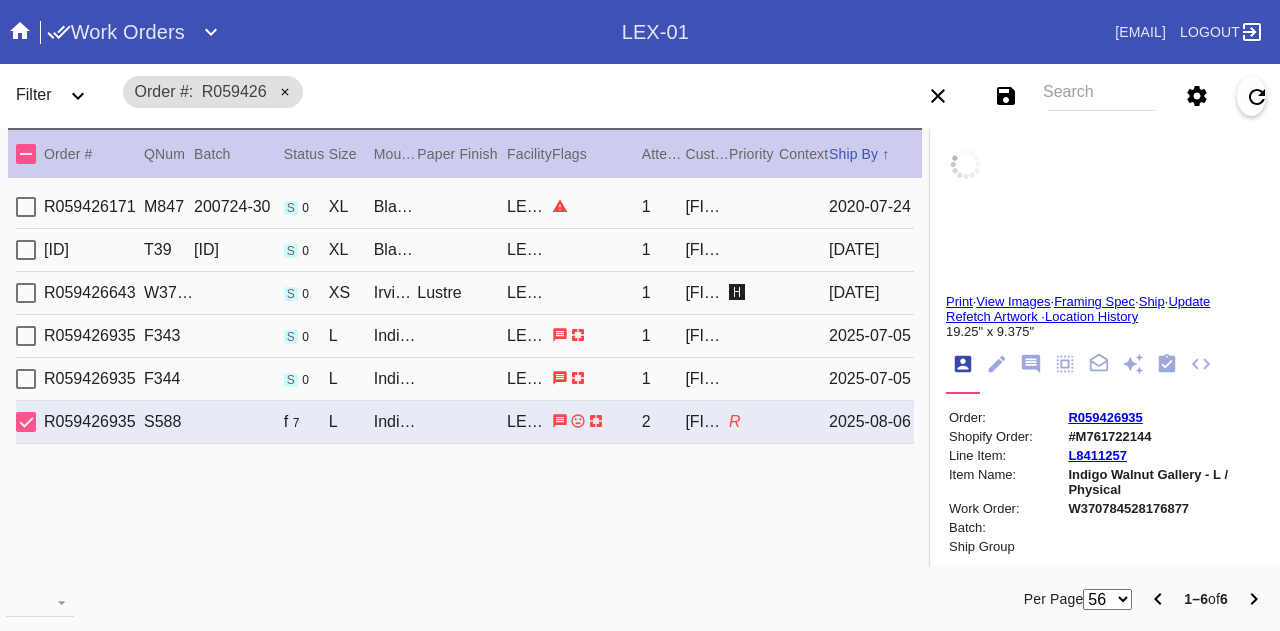 type on "7/14/2025" 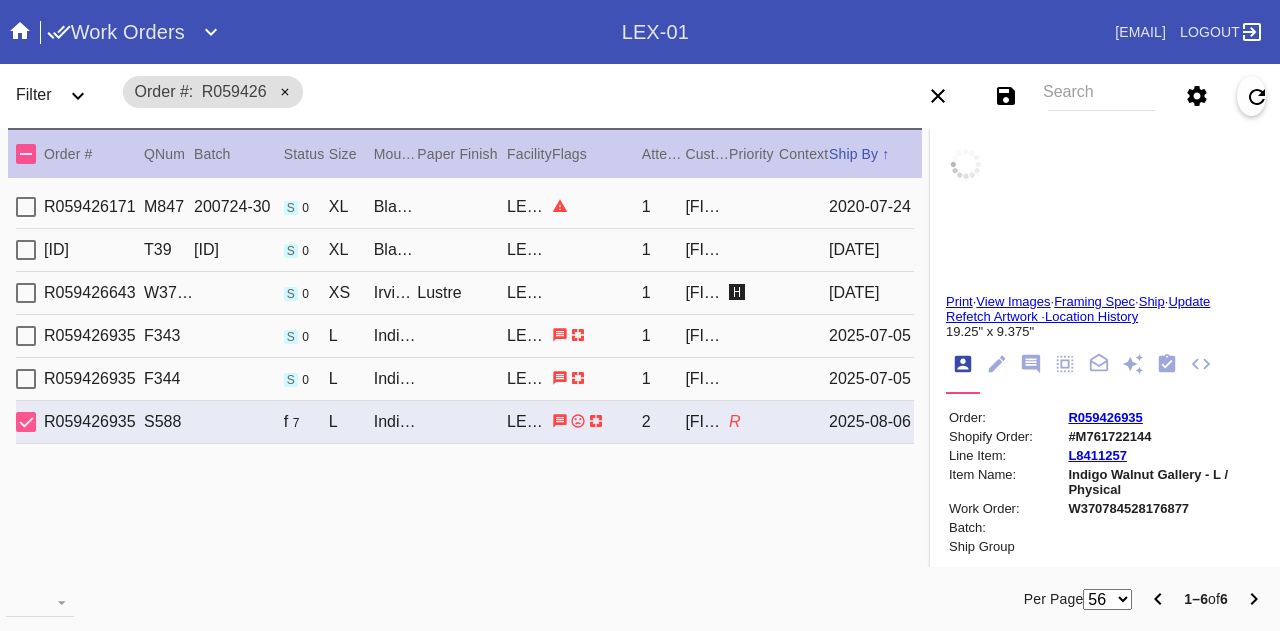 type on "7/19/2025" 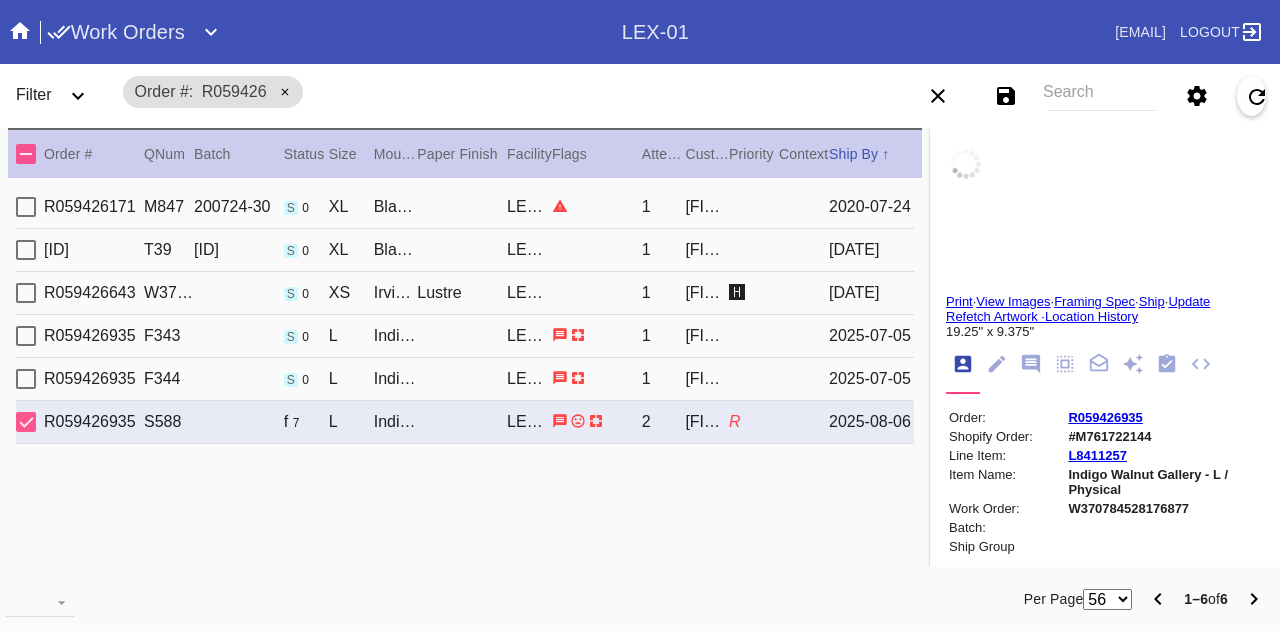 type on "8/6/2025" 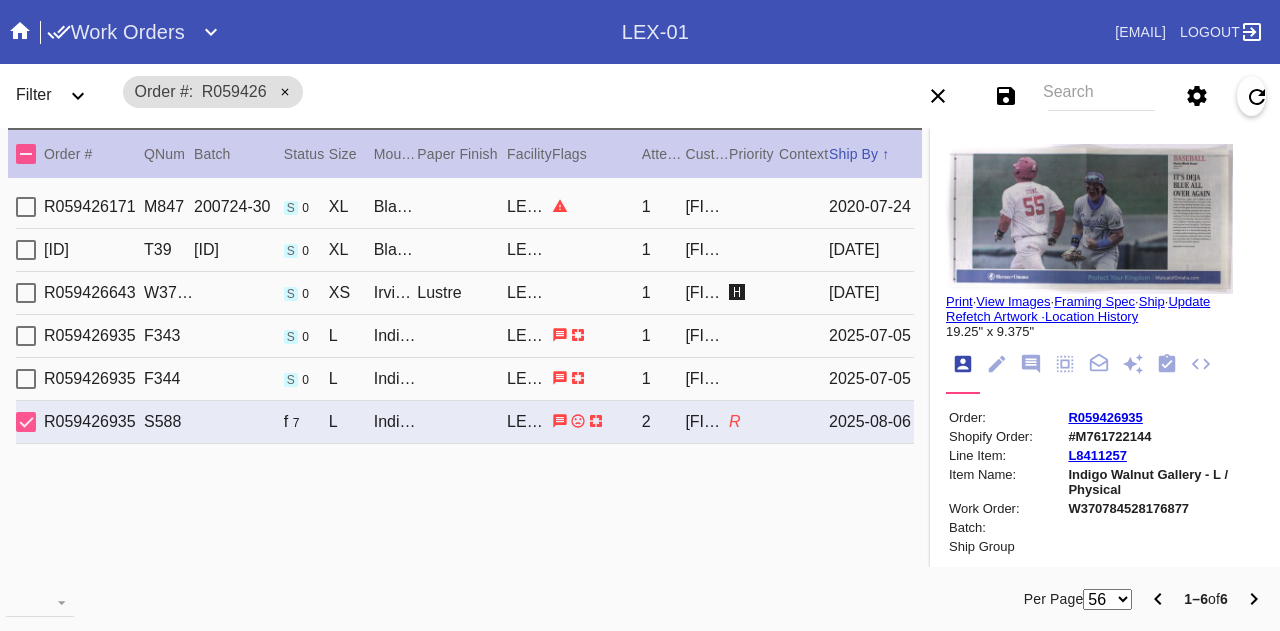 click on "R059426935" at bounding box center (94, 379) 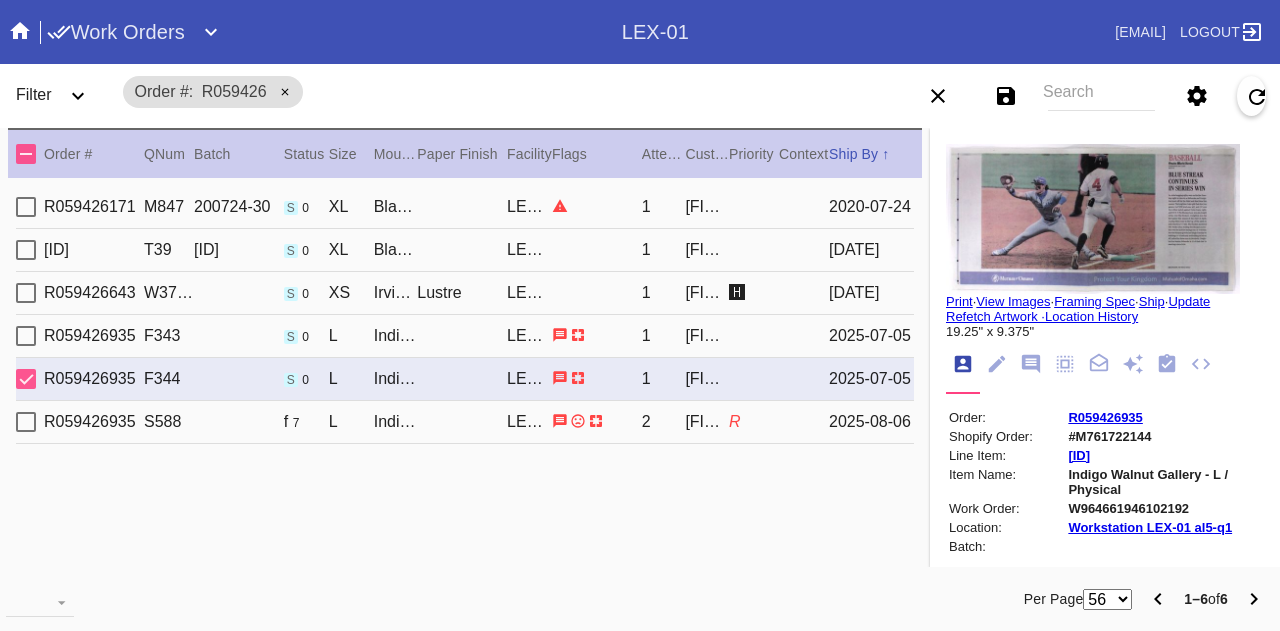 click on "R059426935" at bounding box center [94, 336] 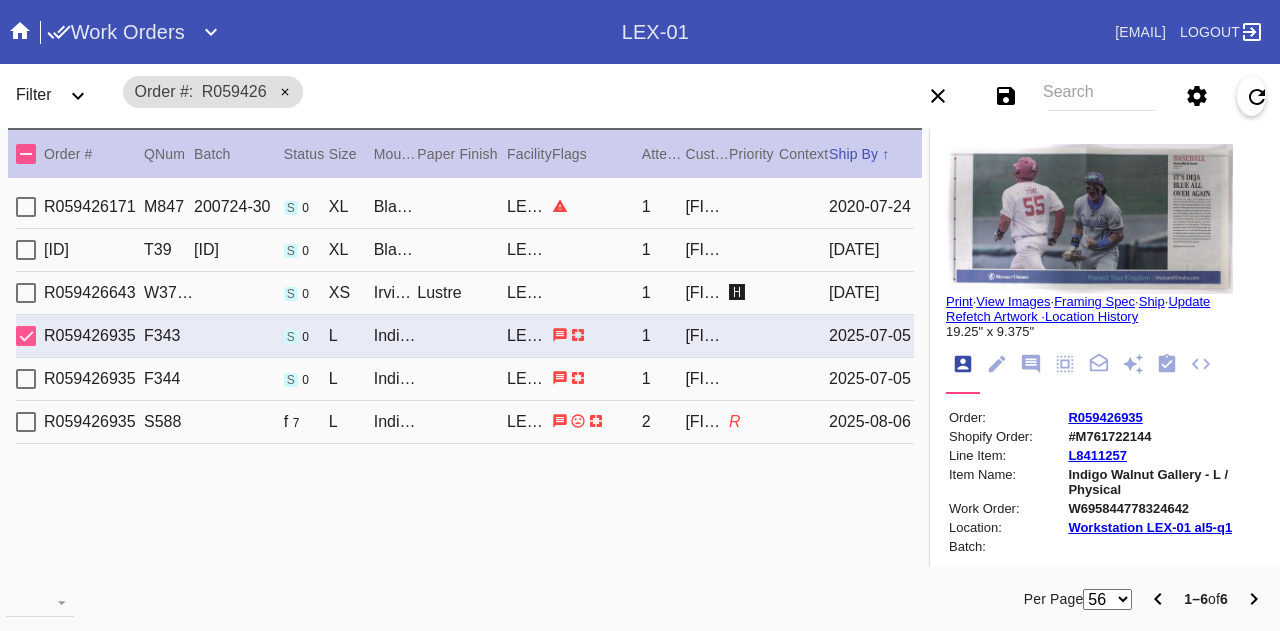 click 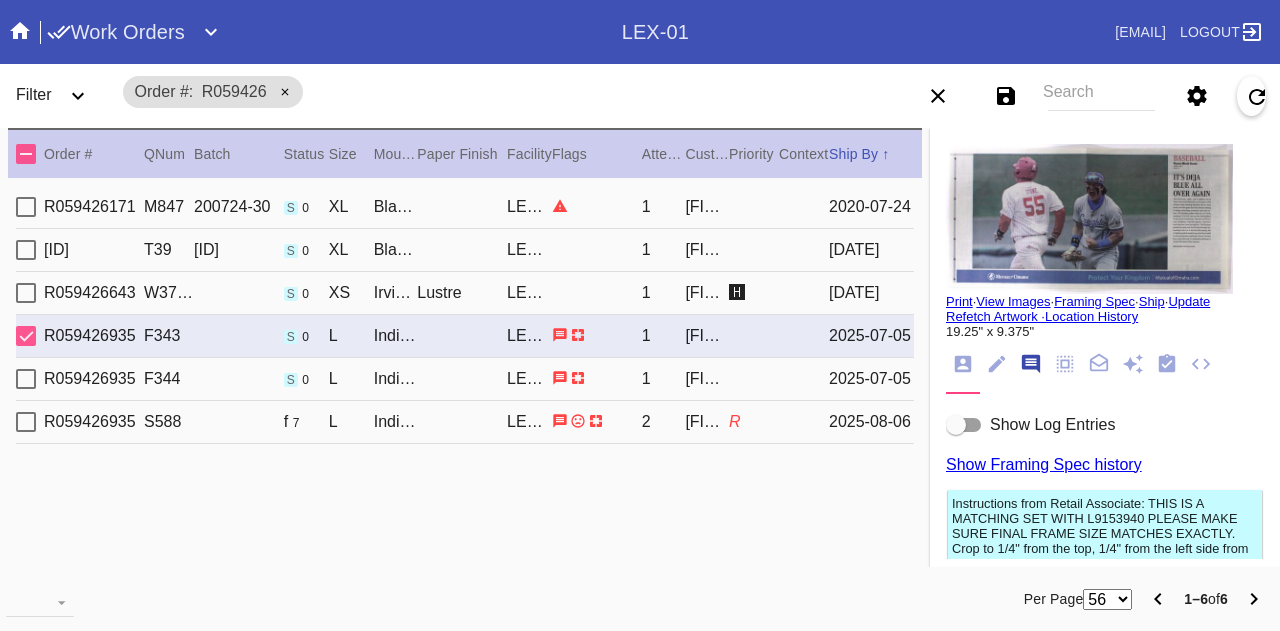 scroll, scrollTop: 122, scrollLeft: 0, axis: vertical 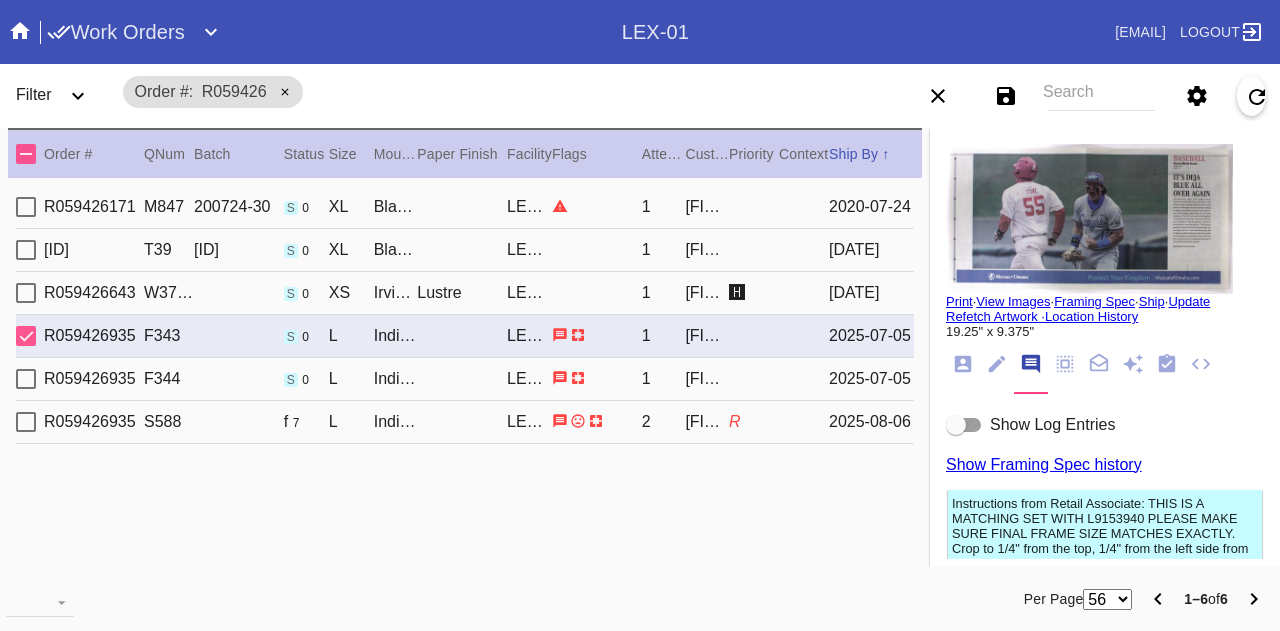 click at bounding box center [964, 425] 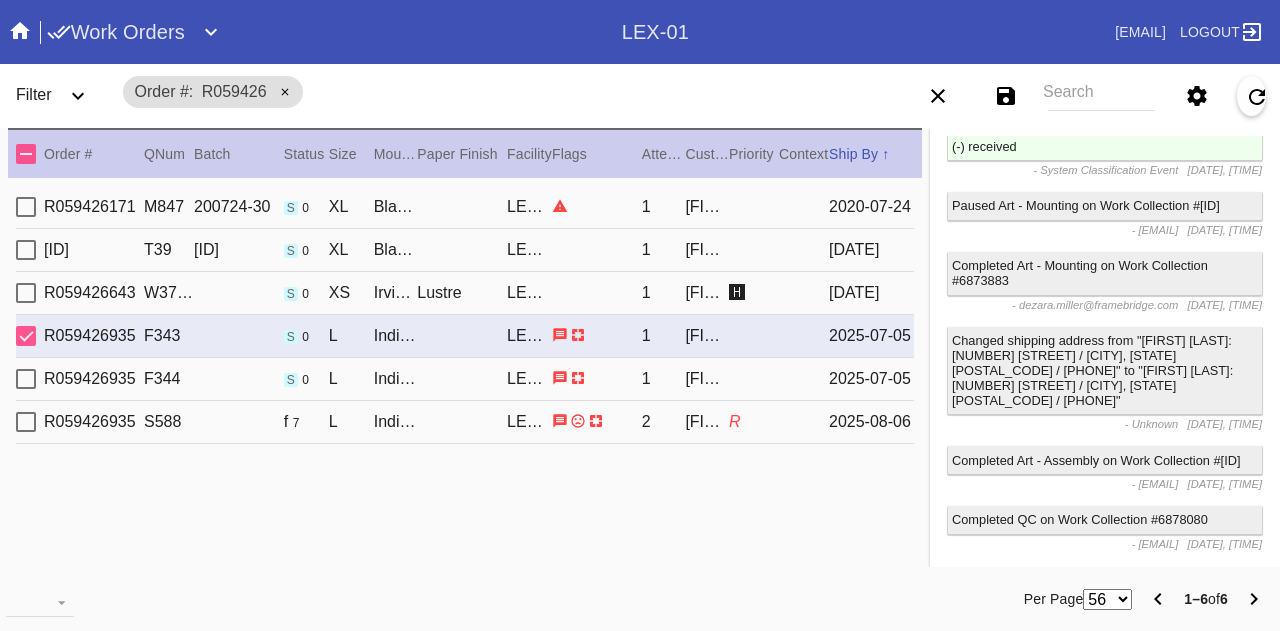 scroll, scrollTop: 4100, scrollLeft: 0, axis: vertical 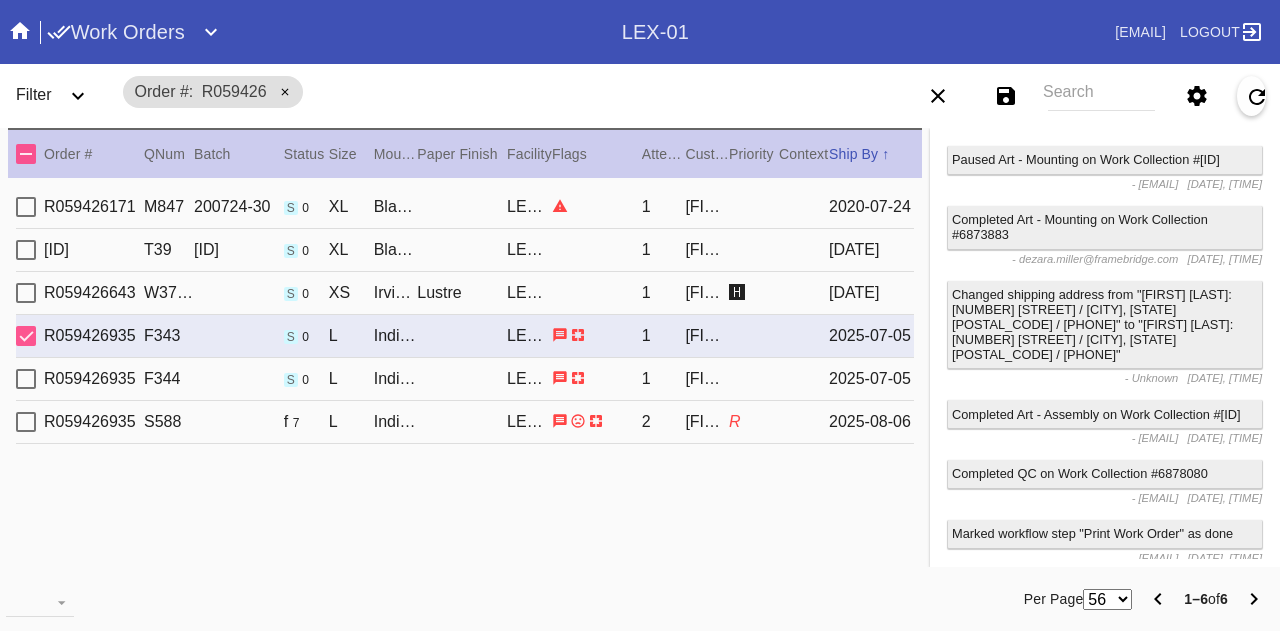 drag, startPoint x: 102, startPoint y: 197, endPoint x: 101, endPoint y: 226, distance: 29.017237 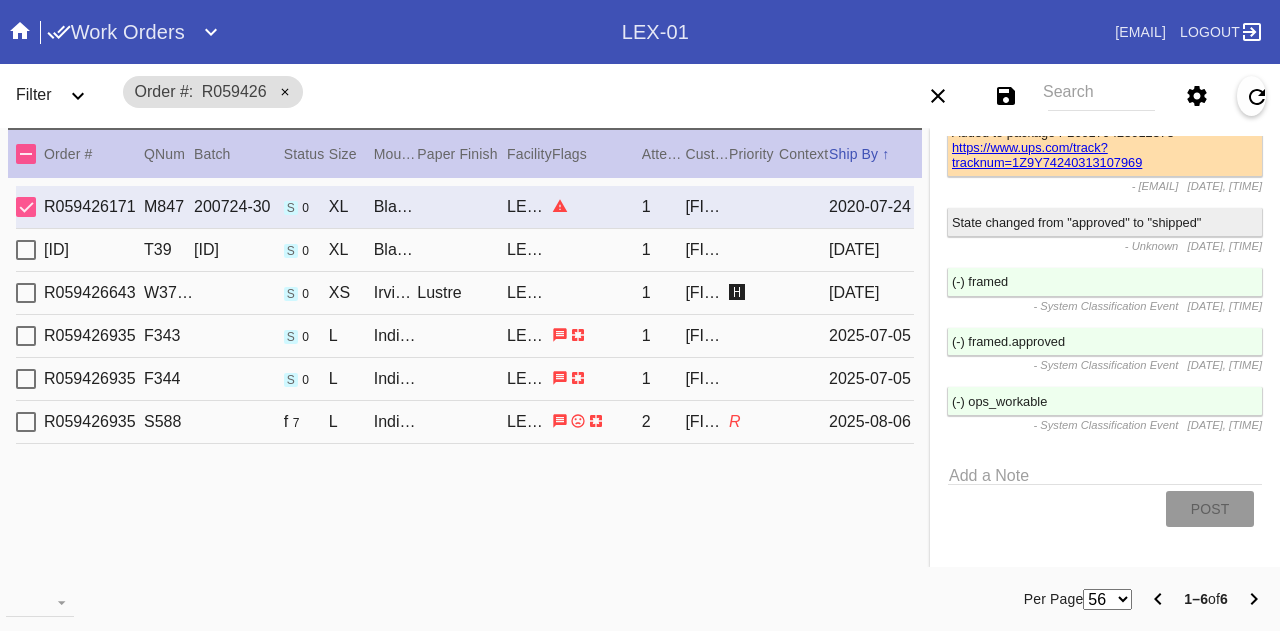 click on "[ID]" at bounding box center (94, 250) 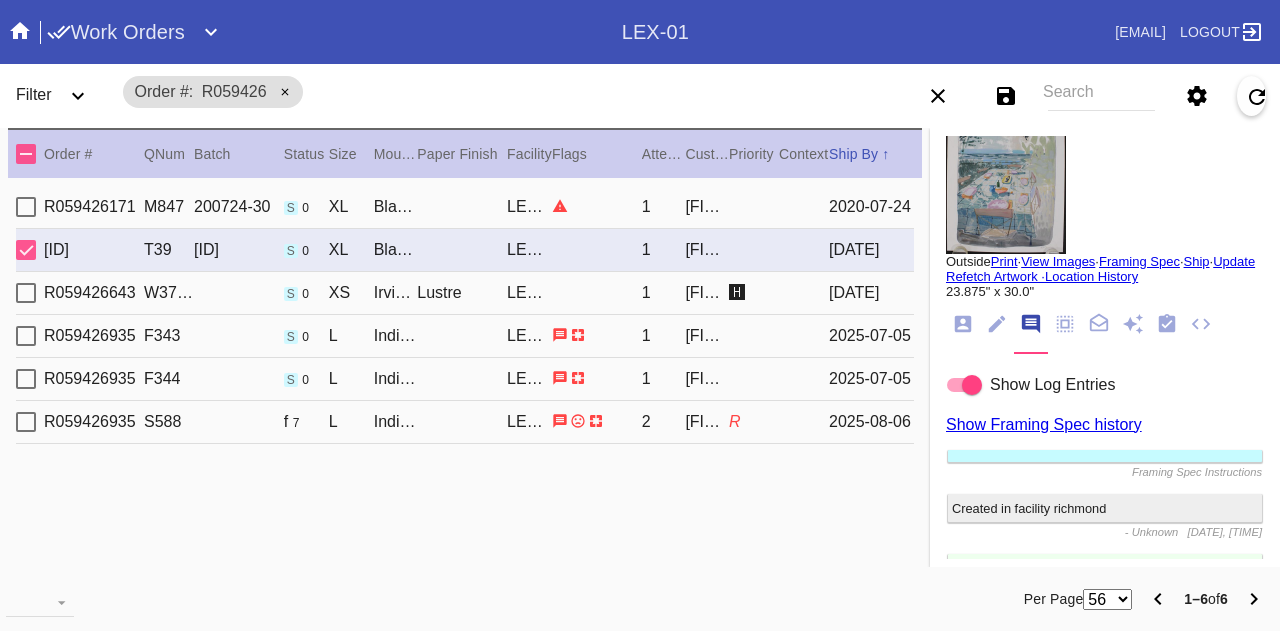 scroll, scrollTop: 0, scrollLeft: 0, axis: both 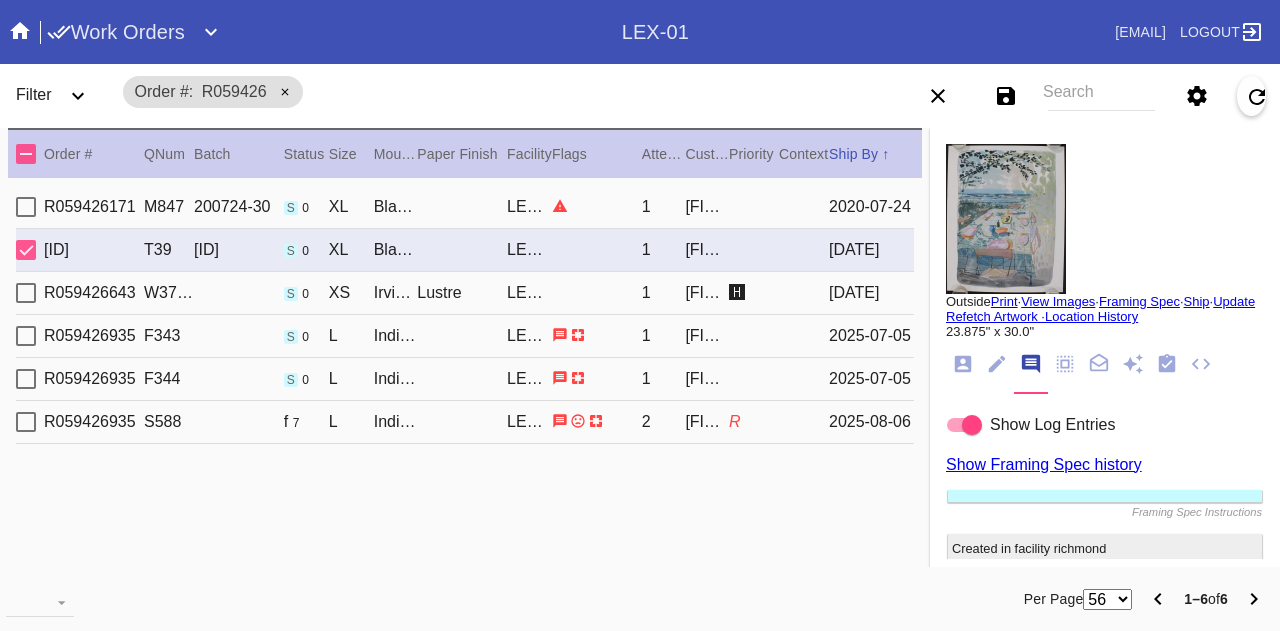 click on "R059426171" at bounding box center [94, 207] 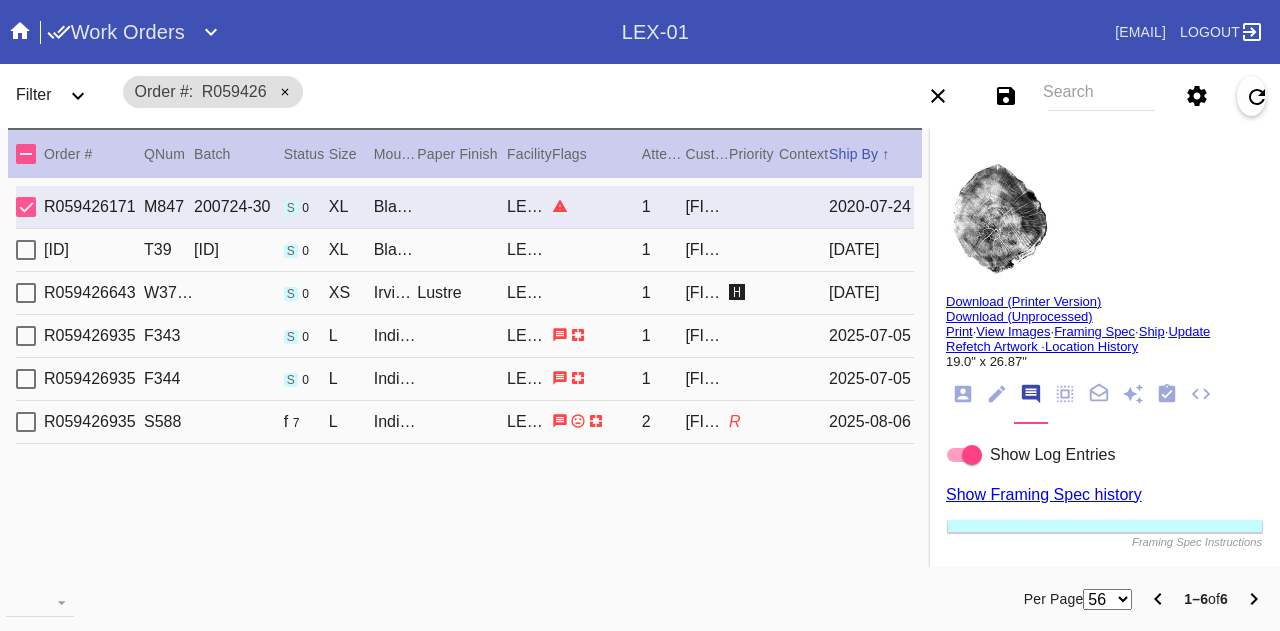 click on "[ID]" at bounding box center (94, 250) 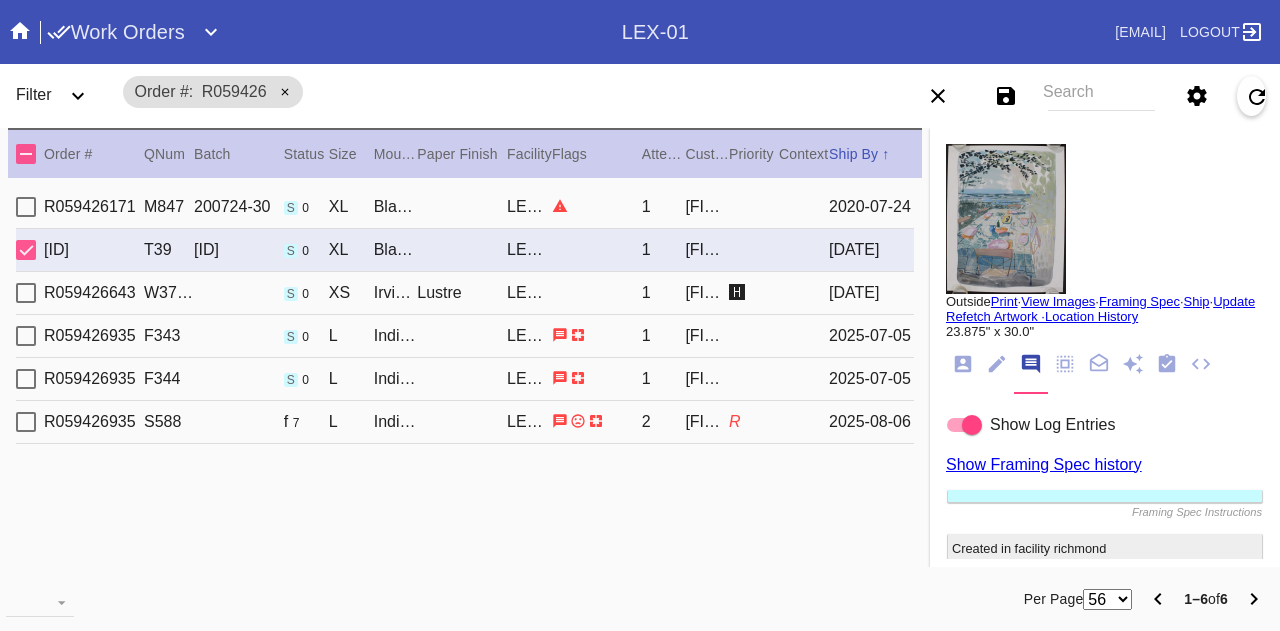 click on "R059426643" at bounding box center [94, 293] 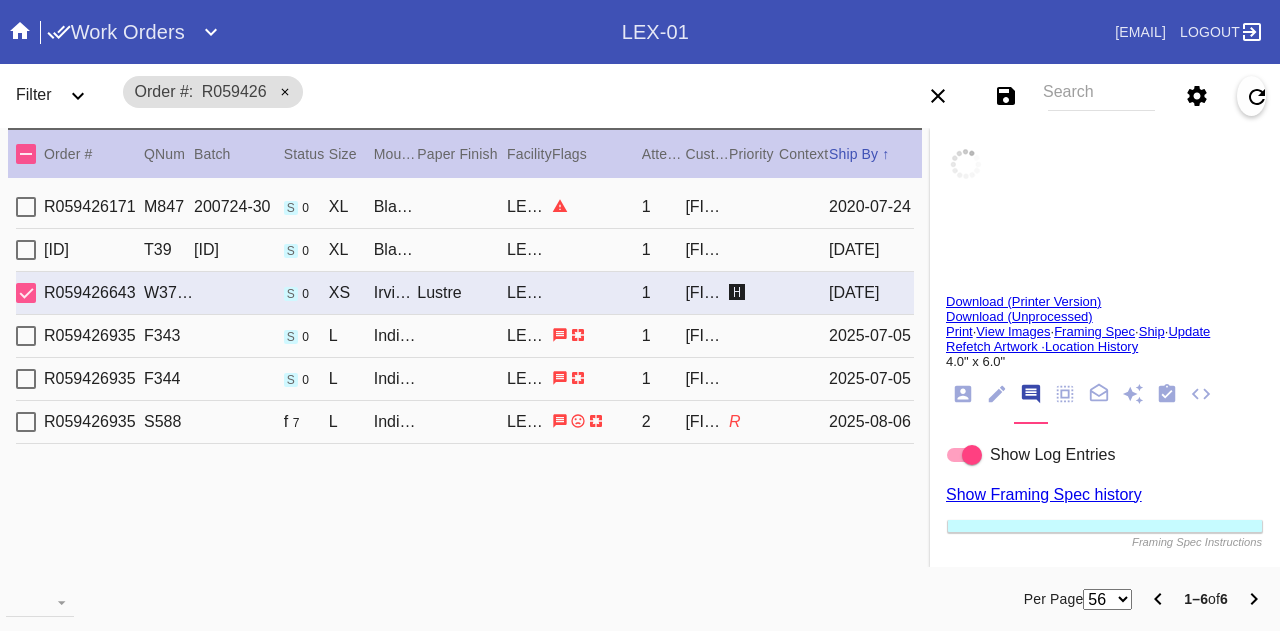 type on "1.5" 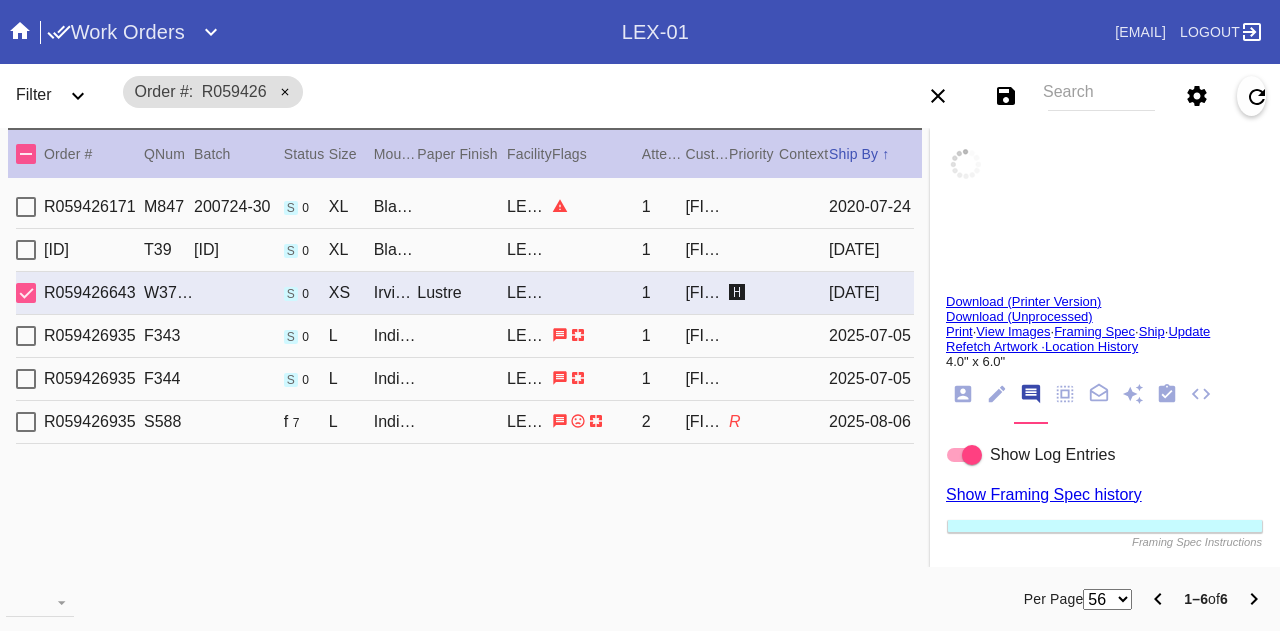 type on "1.5" 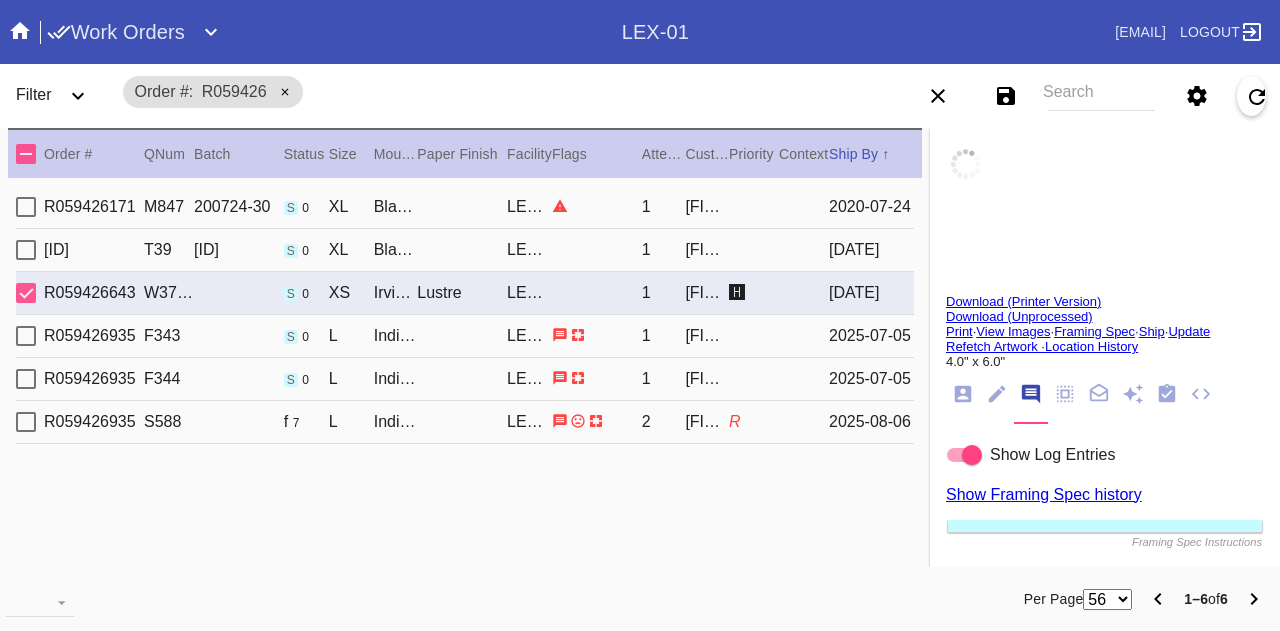type on "1.5" 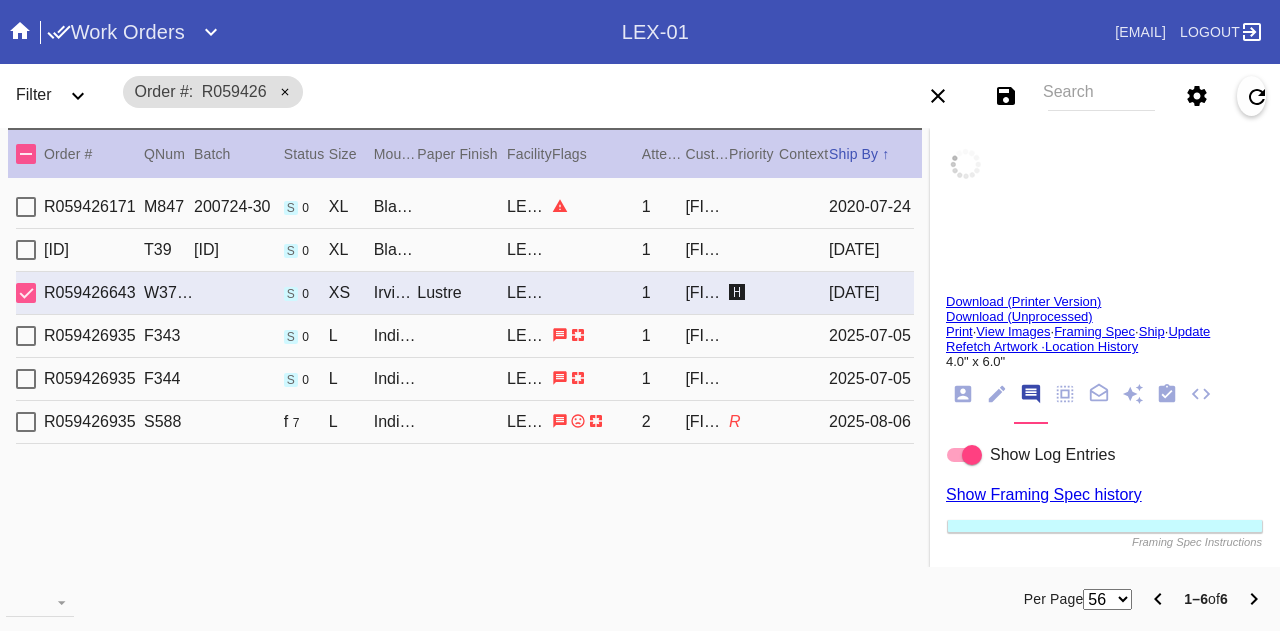 type on "3.75" 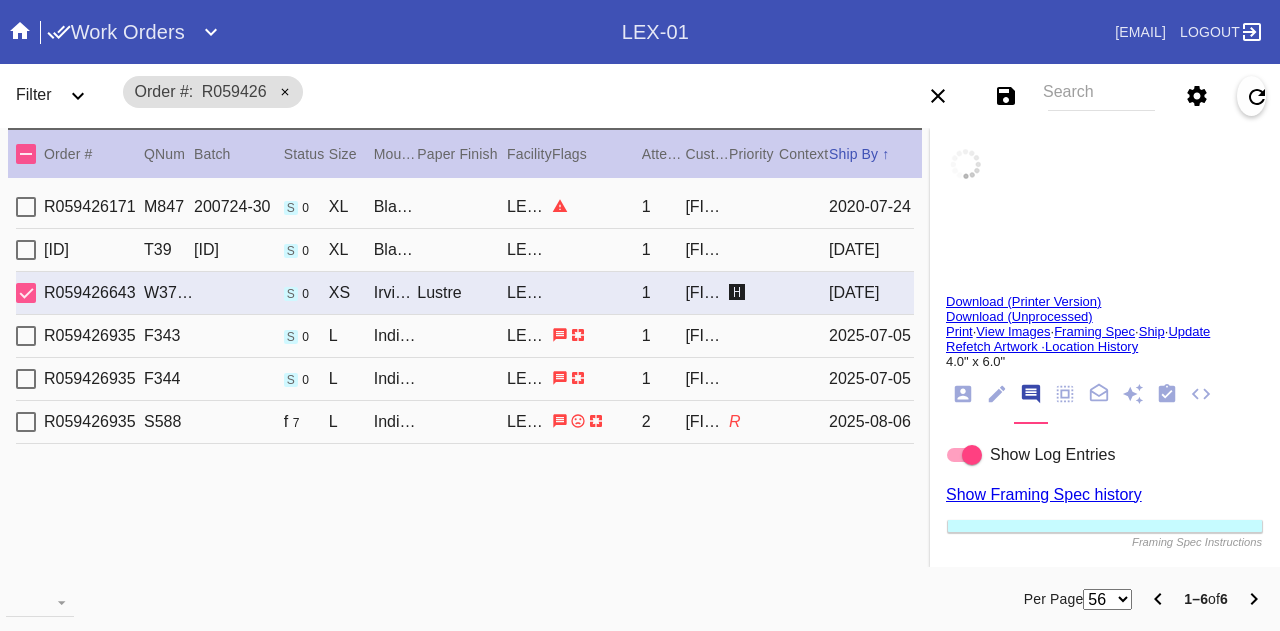 type on "[DATE]" 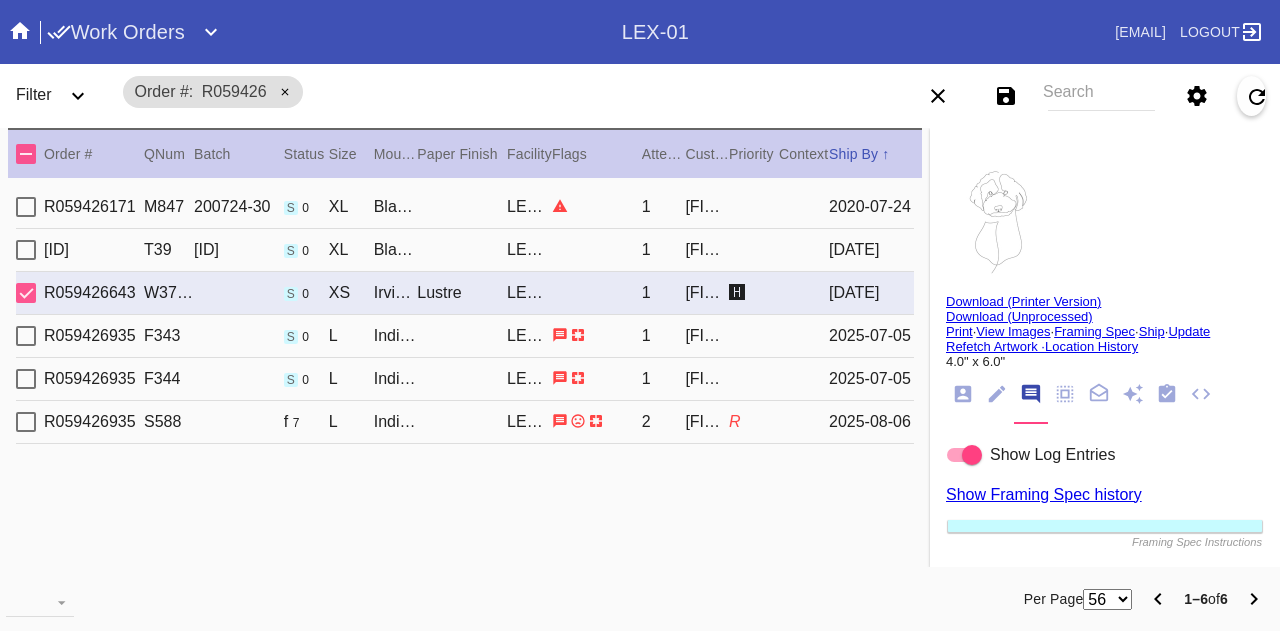 click on "[ID] [ID] s   0 [ID] [ID] / [ID] [ID] LEX-01 1 [FIRST] [LAST]
[DATE]" at bounding box center [465, 336] 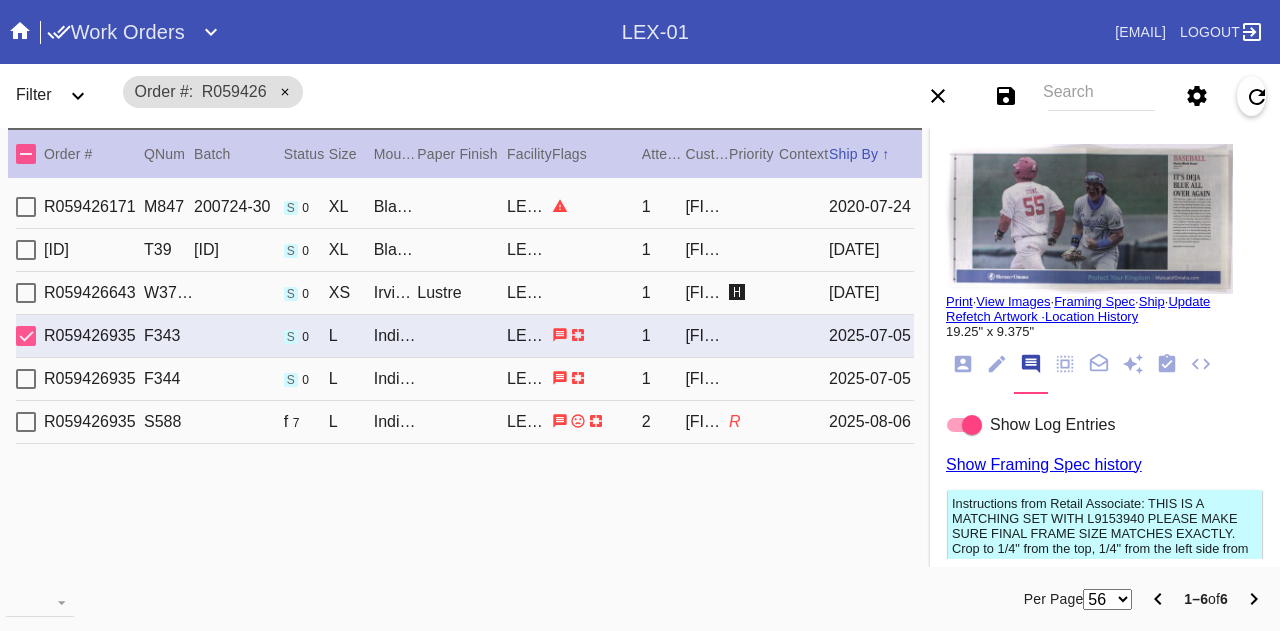click on "R059426935" at bounding box center (94, 379) 